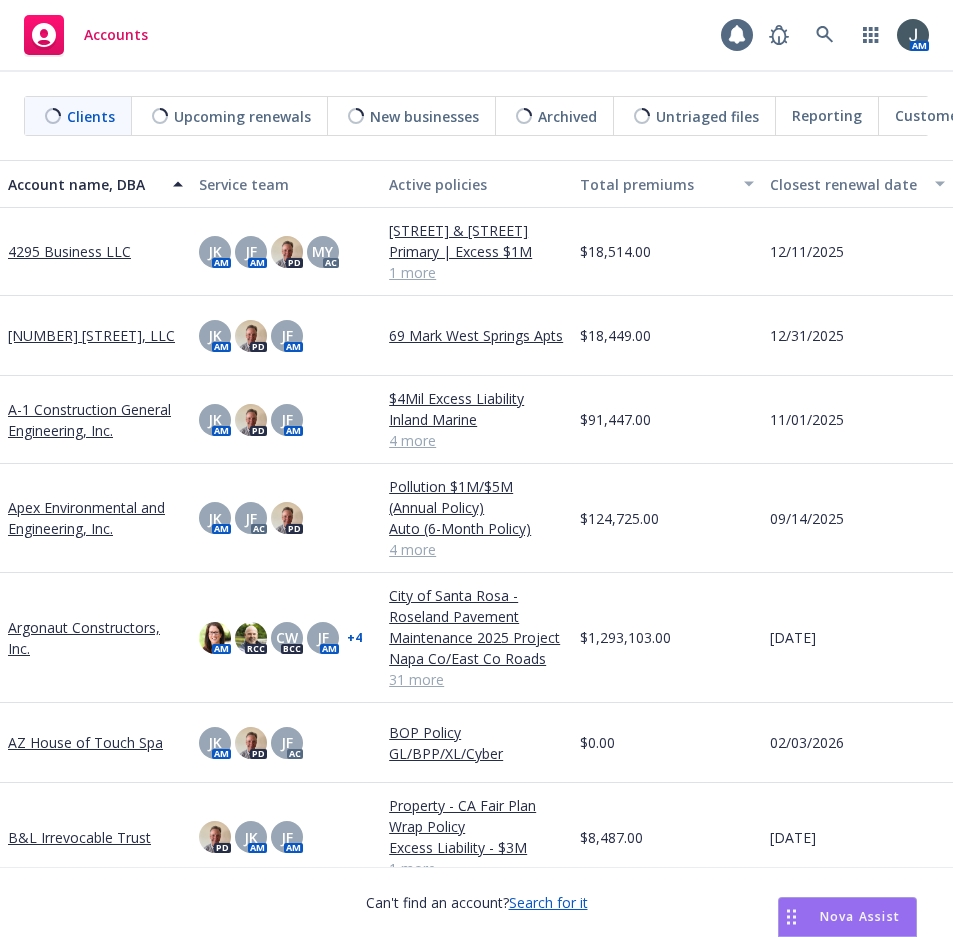 scroll, scrollTop: 0, scrollLeft: 0, axis: both 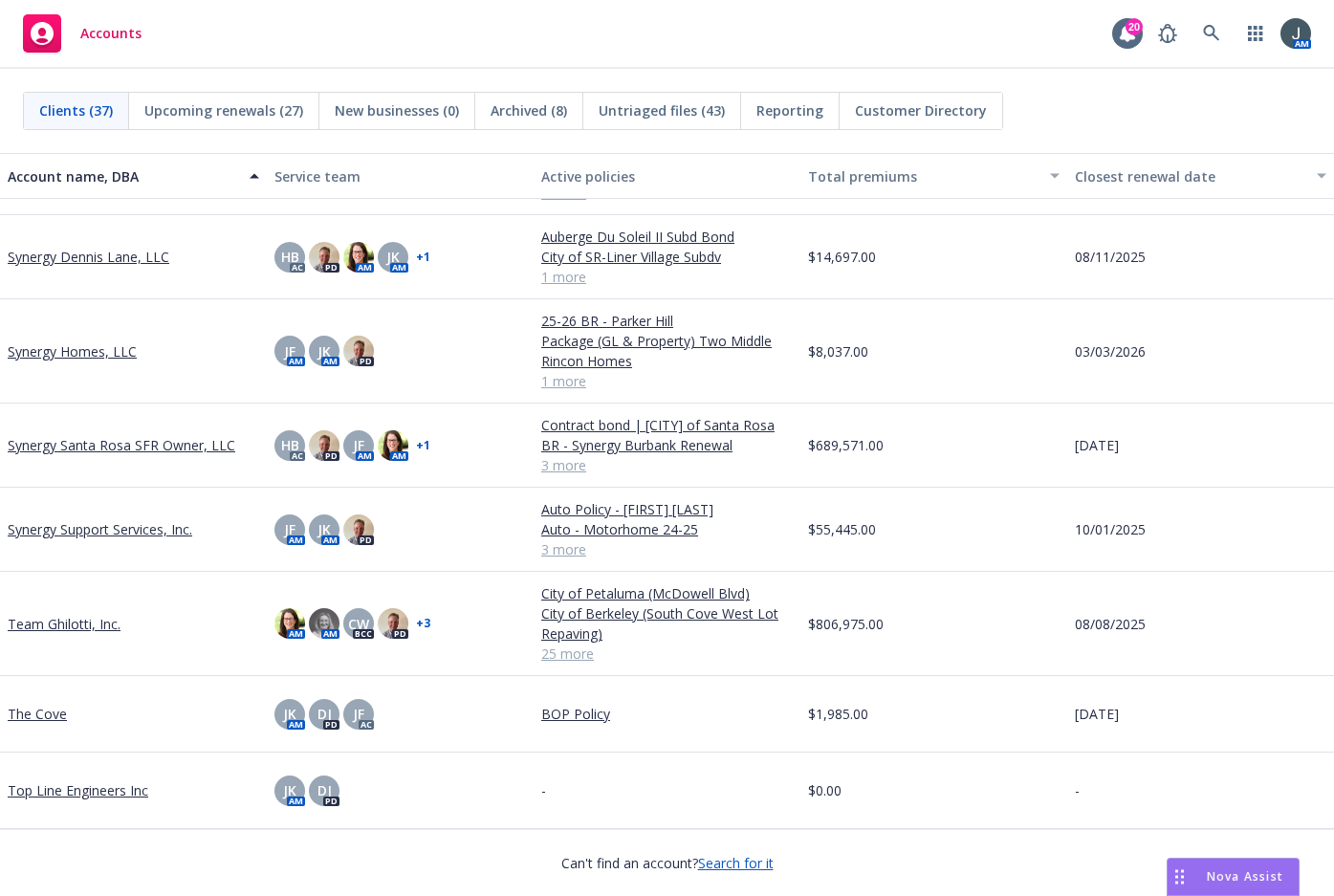 click on "Team Ghilotti, Inc." at bounding box center (64, 623) 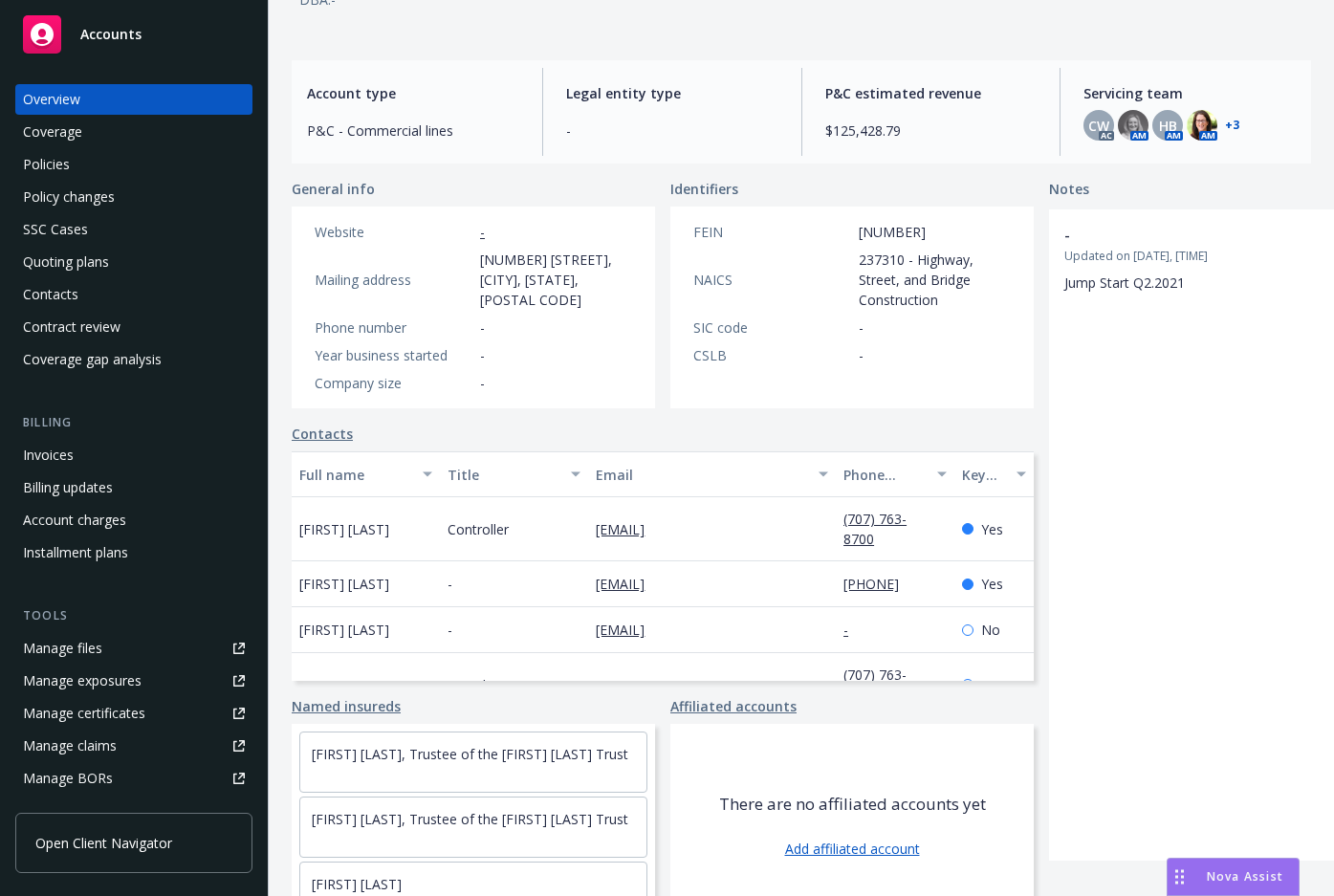 scroll, scrollTop: 186, scrollLeft: 0, axis: vertical 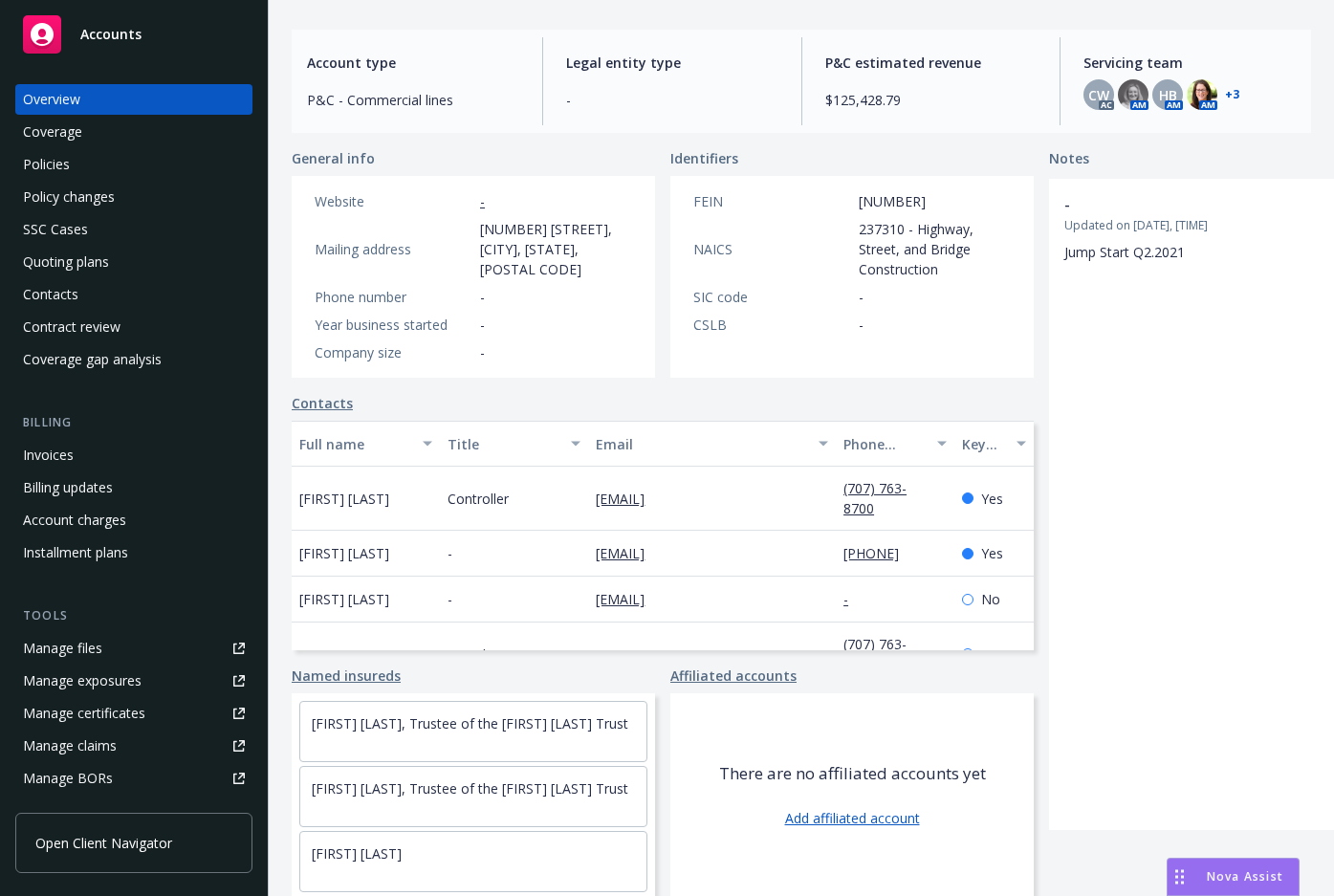 click on "Nova Assist" at bounding box center (1245, 876) 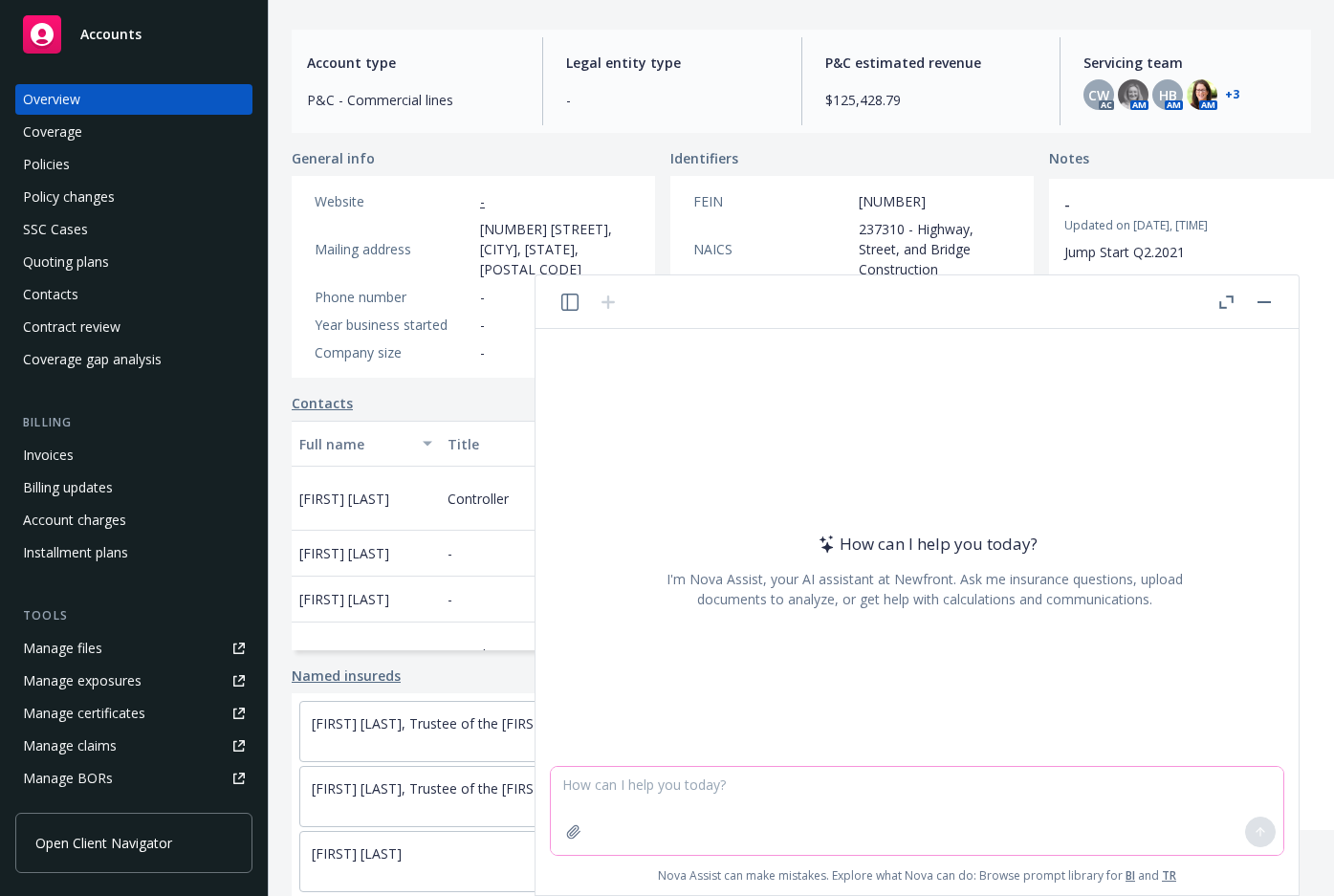 click at bounding box center [917, 811] 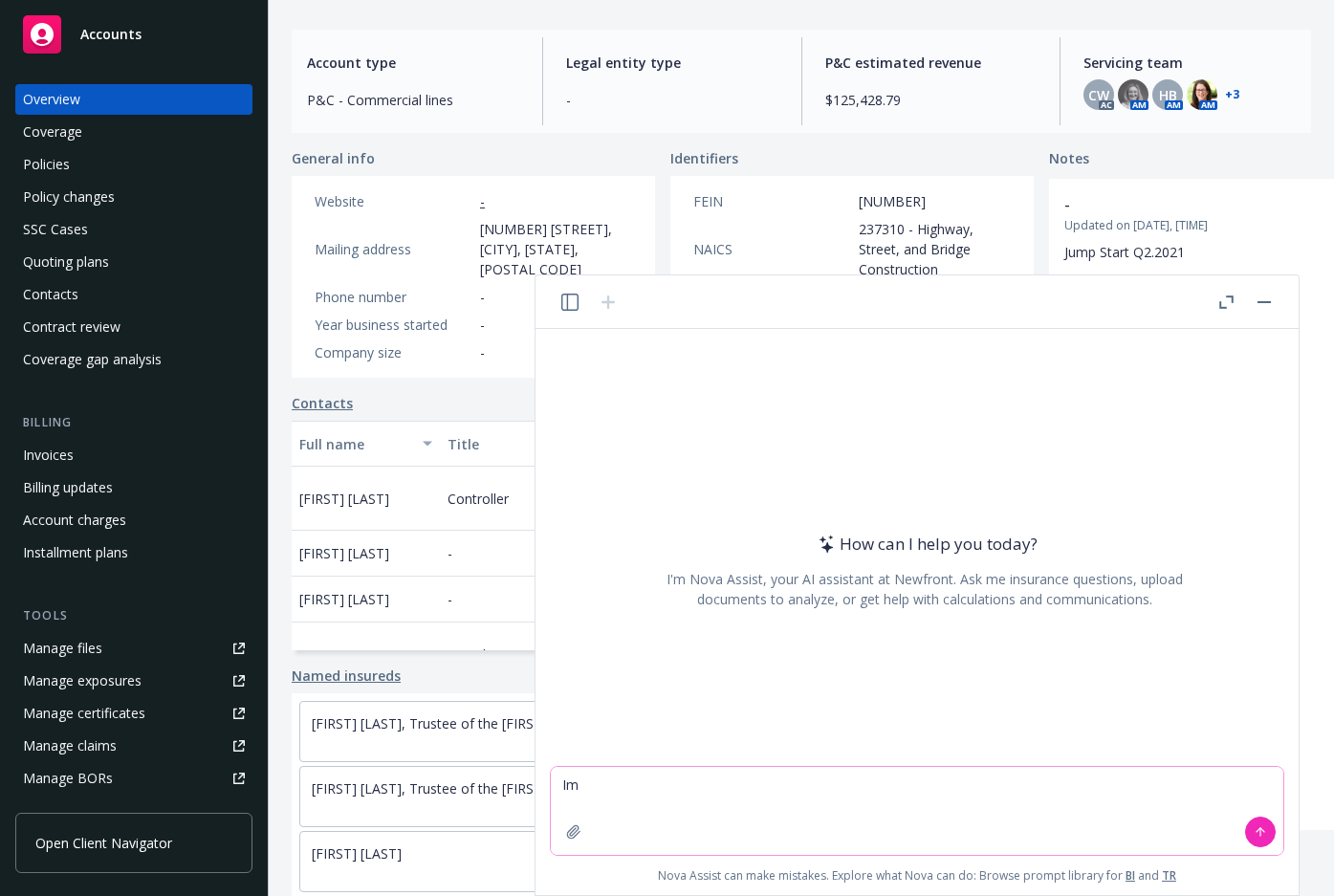 type on "I" 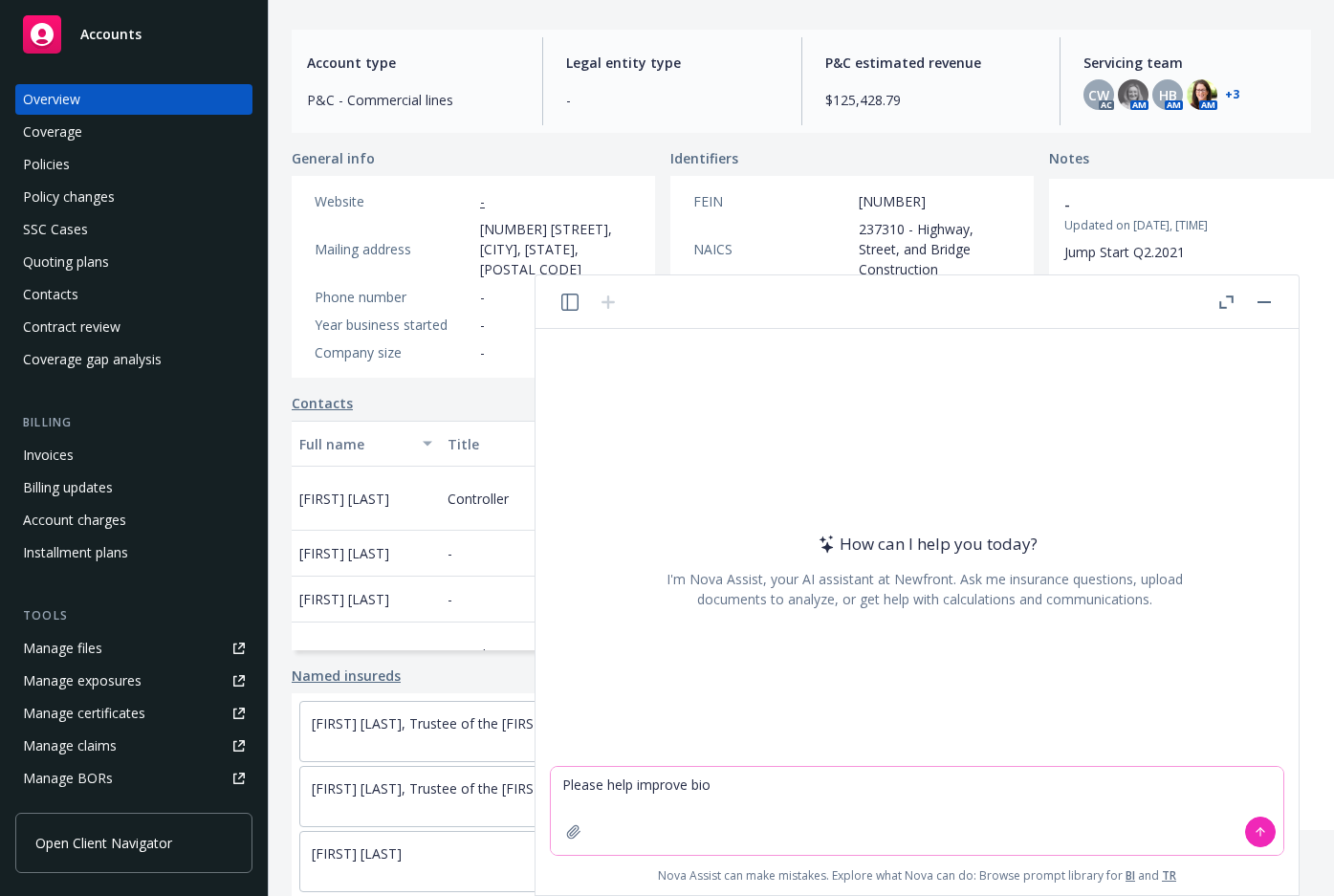 type on "Please help improve bio." 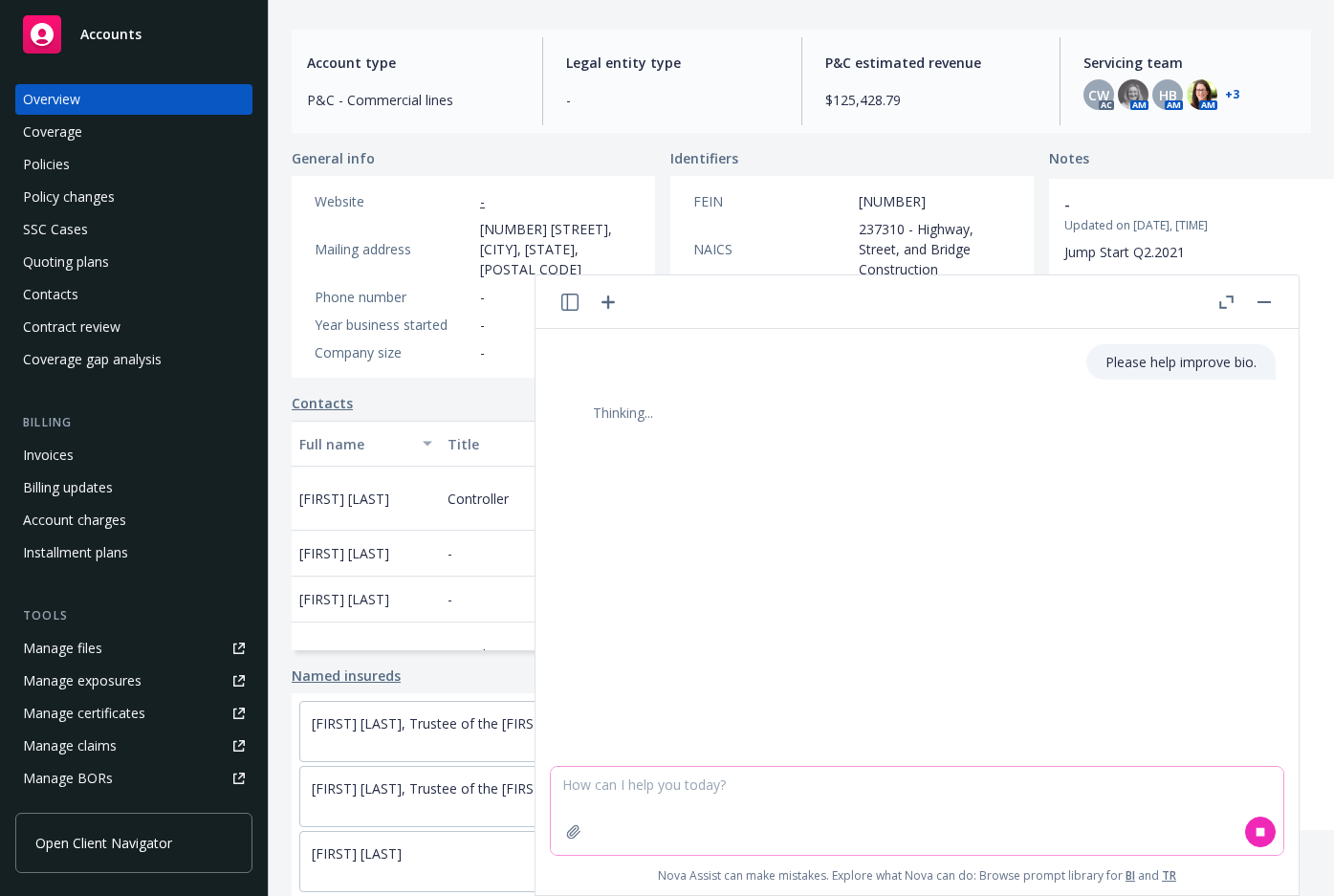 paste on "We are excited to introduce [FIRST] [LAST], who will be an Account Coordinator on the Construction team.
Work: [FIRST] has spent the last 5 years as a shift lead server at an Italian restaurant, giving her top-notch customer service skills.
Love: Outside of work, she loves spending time with her boyfriend [FIRST] and their sweet puppy [FIRST]. If possible, she loves a long weekend camping at the beach.
Play: She enjoys getting outside as much as possible. Taking her dog for walks, hiking, fishing with her boyfriend, getting out on the boat with her family, or spending time up in the mountains.
Newfront Value: During her time at Newfront, [FIRST] plans to “Blaze A Trail” by using her extensive knowledge of customer service skills to branch out and bring new ways of thinking and helping customers." 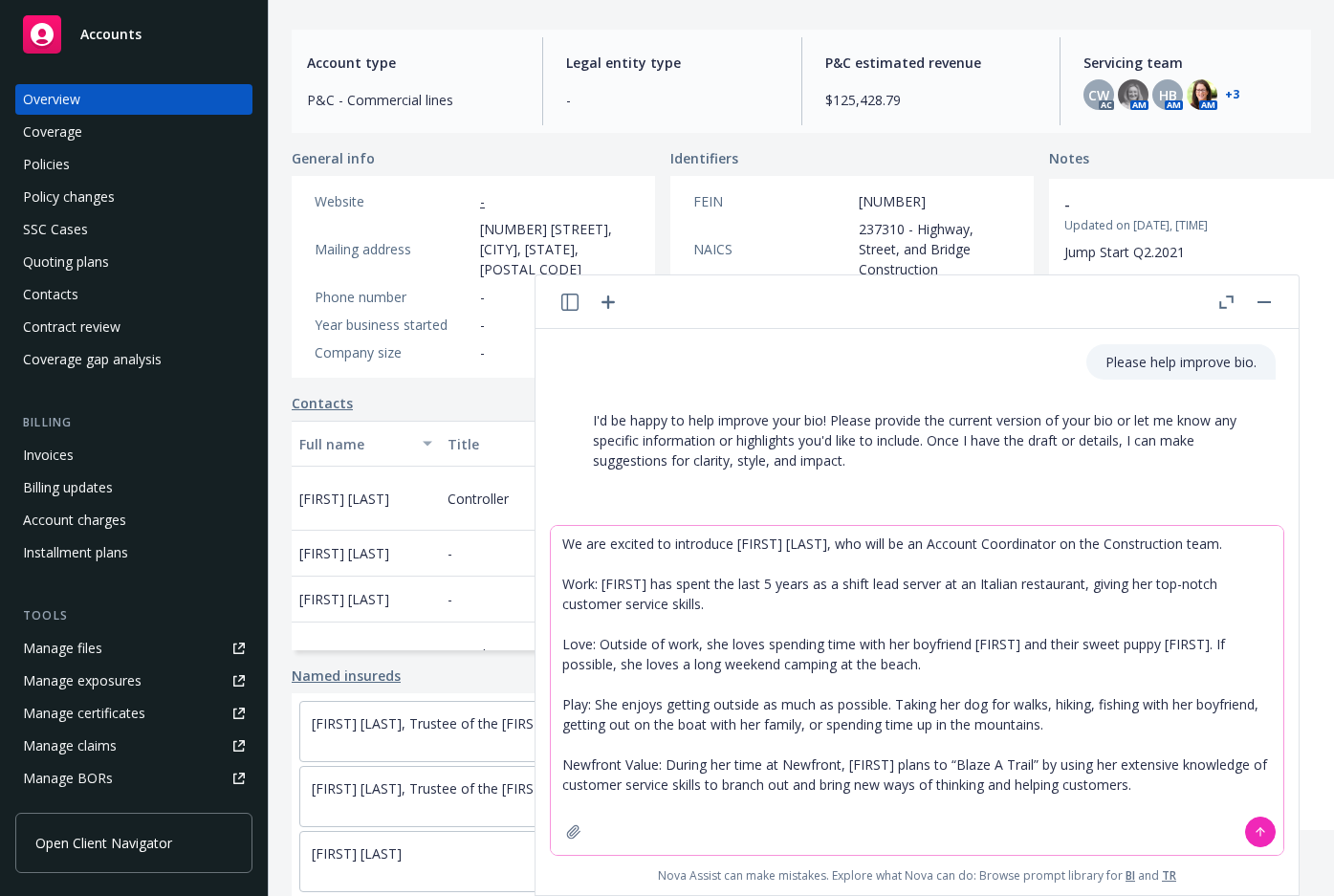 type 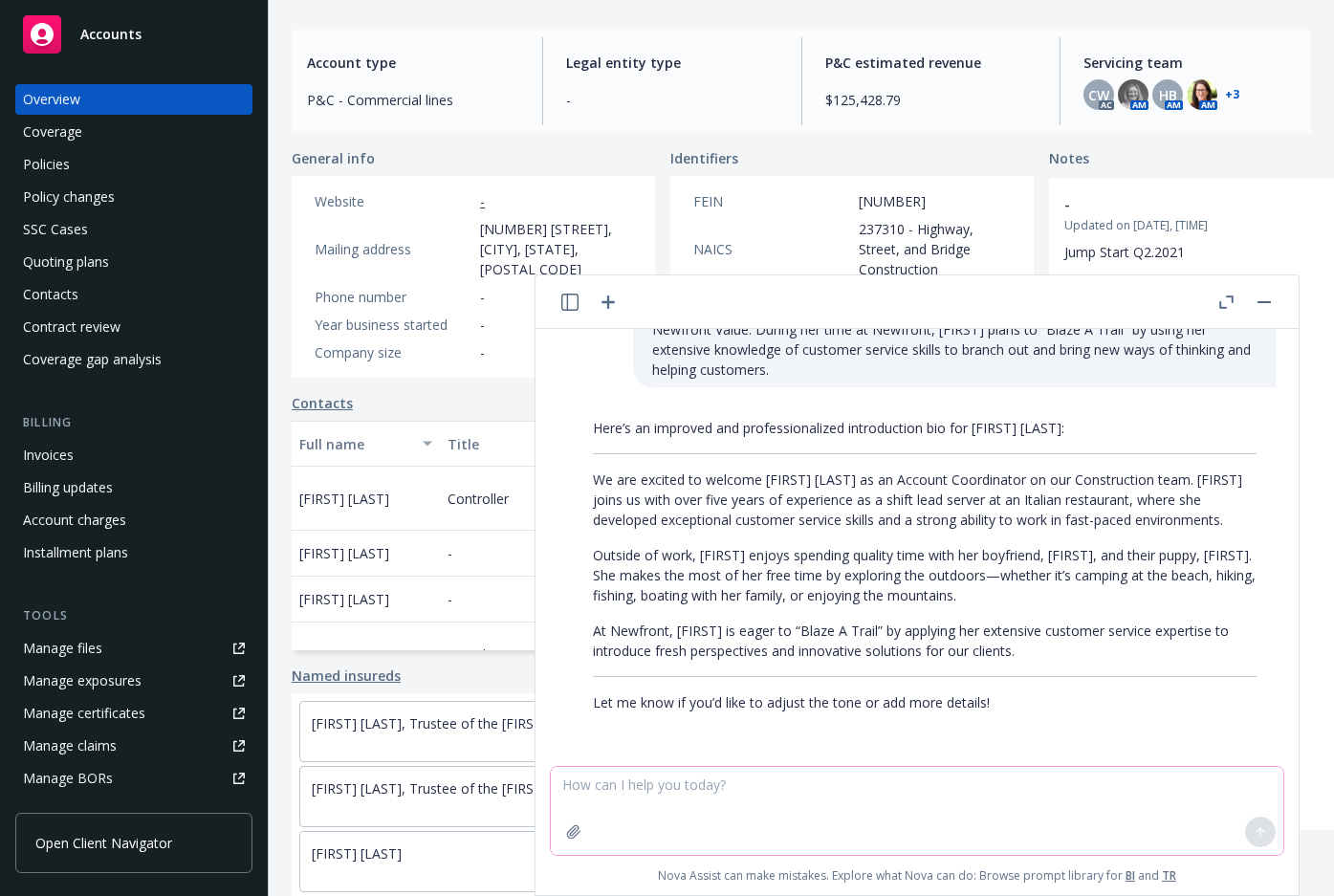 scroll, scrollTop: 431, scrollLeft: 0, axis: vertical 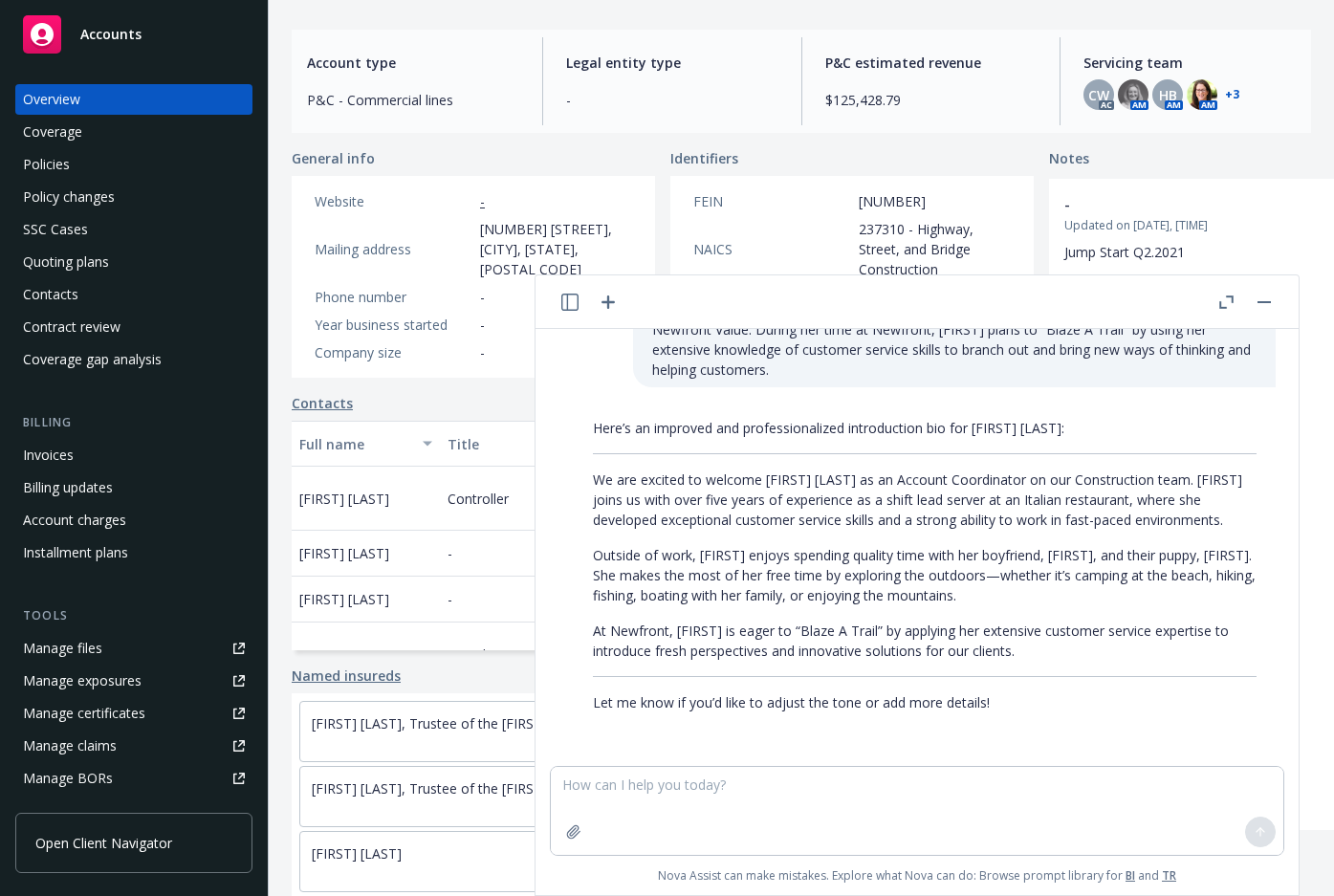 click on "At Newfront, [FIRST] is eager to “Blaze A Trail” by applying her extensive customer service expertise to introduce fresh perspectives and innovative solutions for our clients." at bounding box center [925, 641] 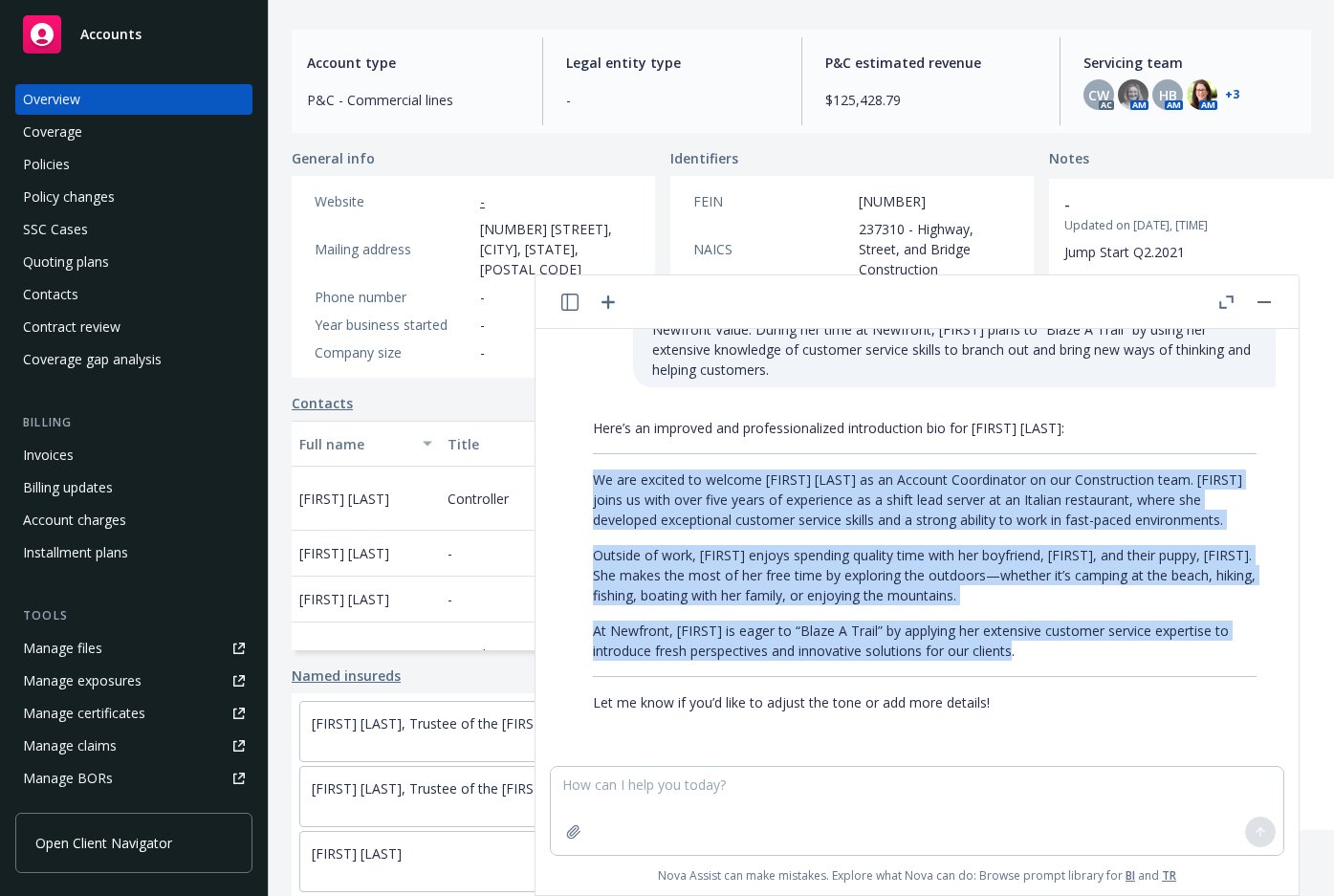drag, startPoint x: 1030, startPoint y: 655, endPoint x: 596, endPoint y: 479, distance: 468.3289 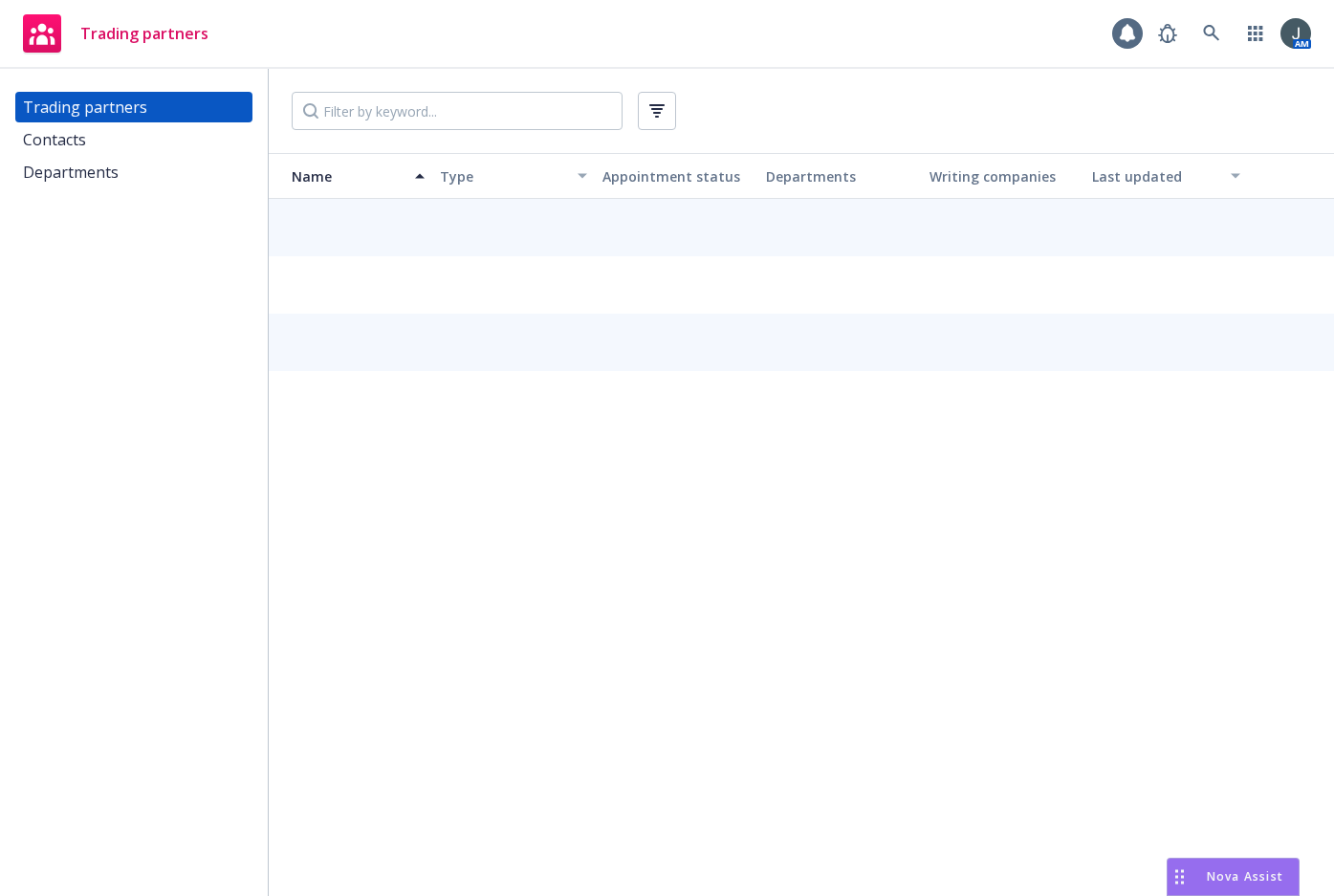 scroll, scrollTop: 0, scrollLeft: 0, axis: both 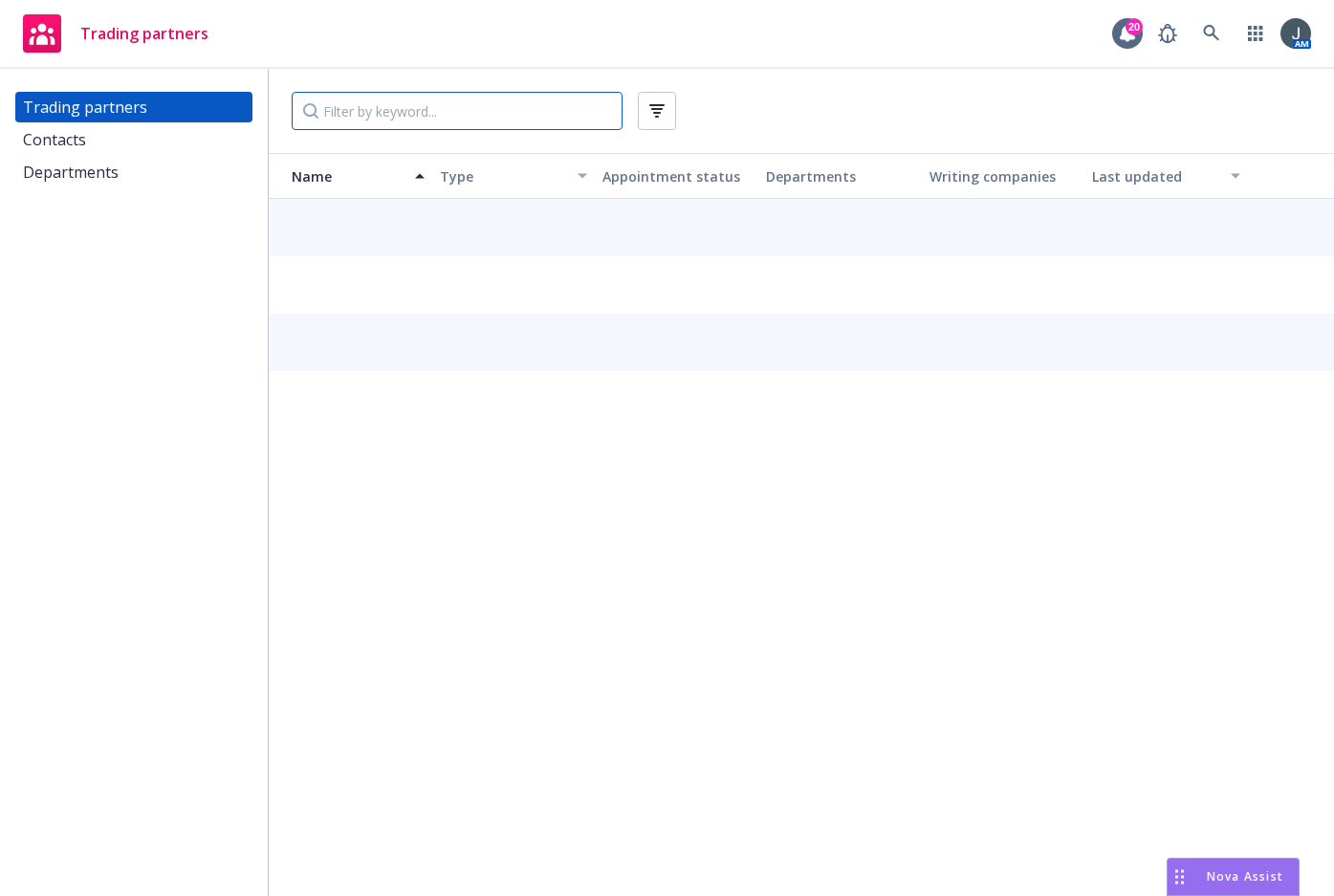 click at bounding box center [457, 111] 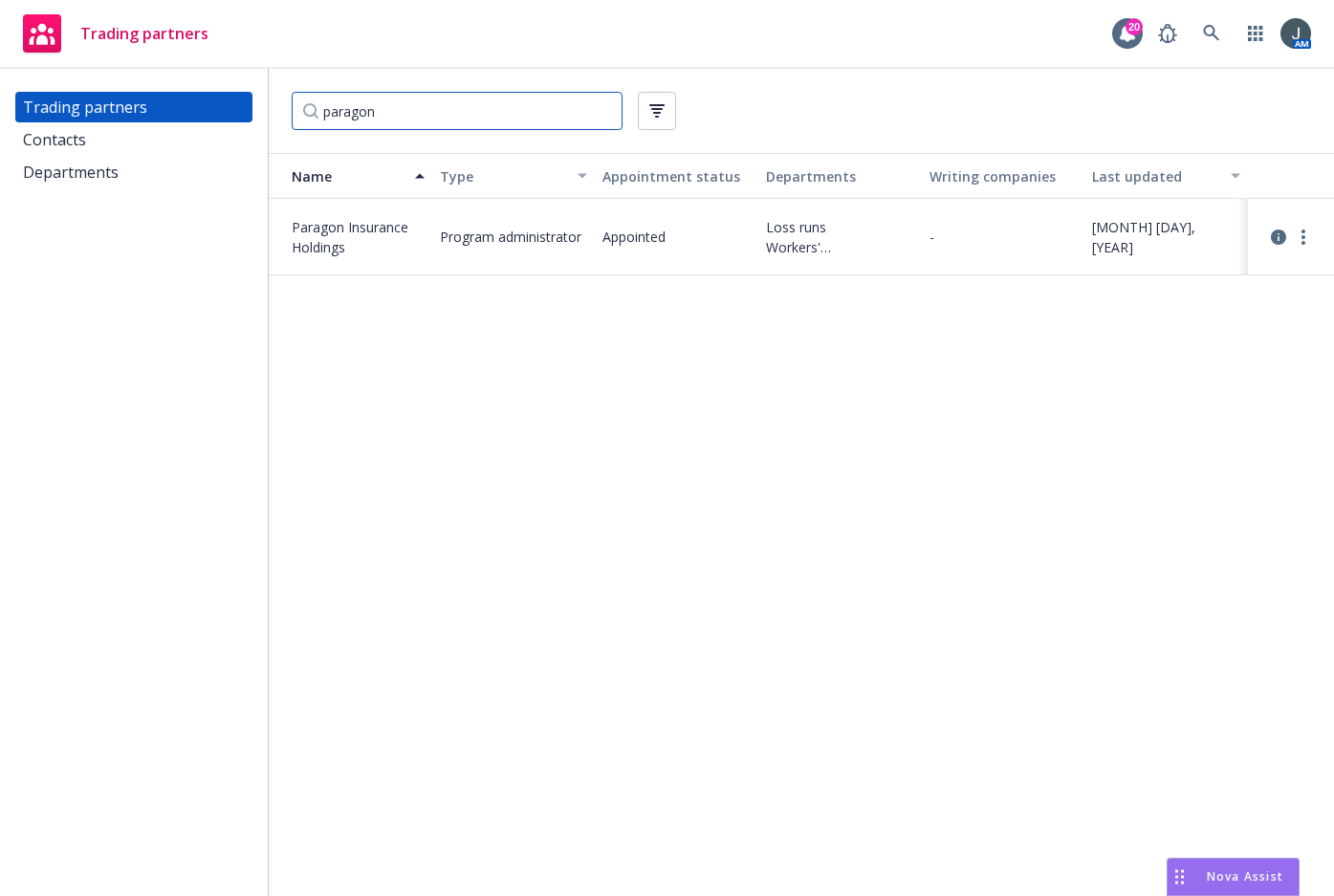 type on "paragon" 